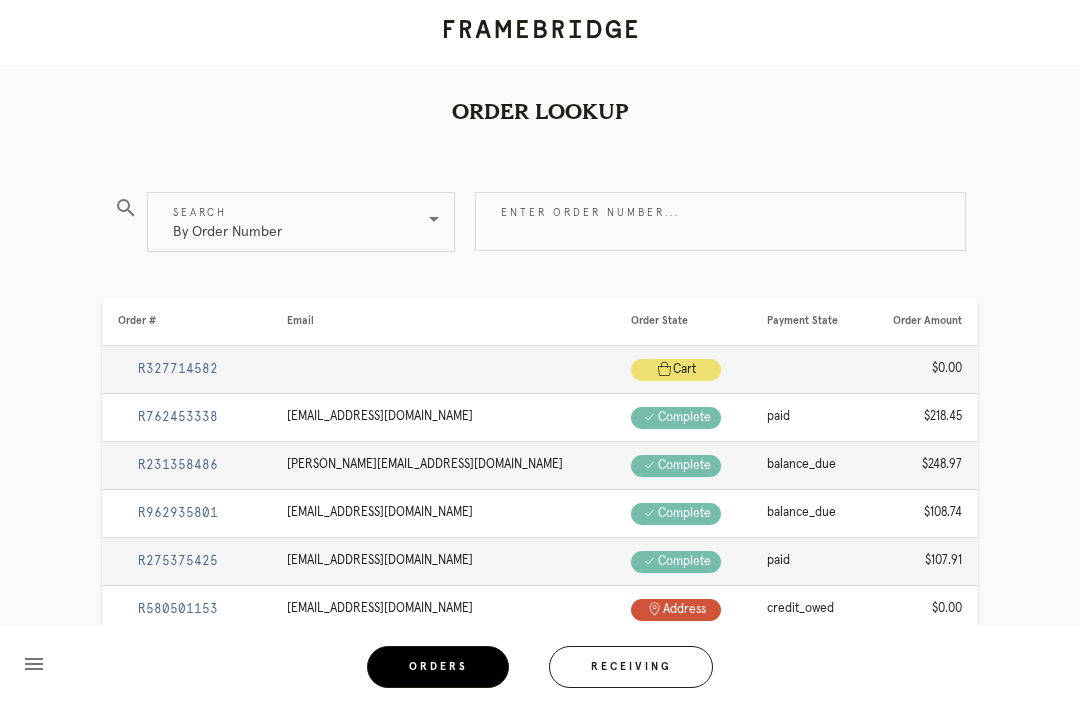 scroll, scrollTop: 0, scrollLeft: 0, axis: both 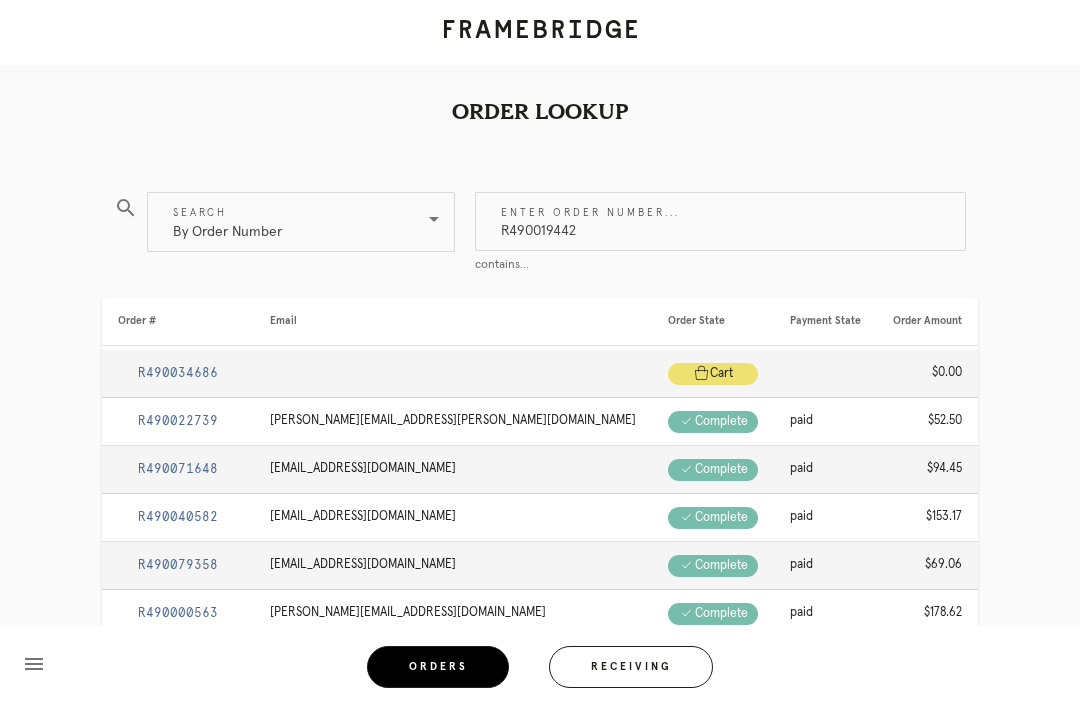 type on "R490019442" 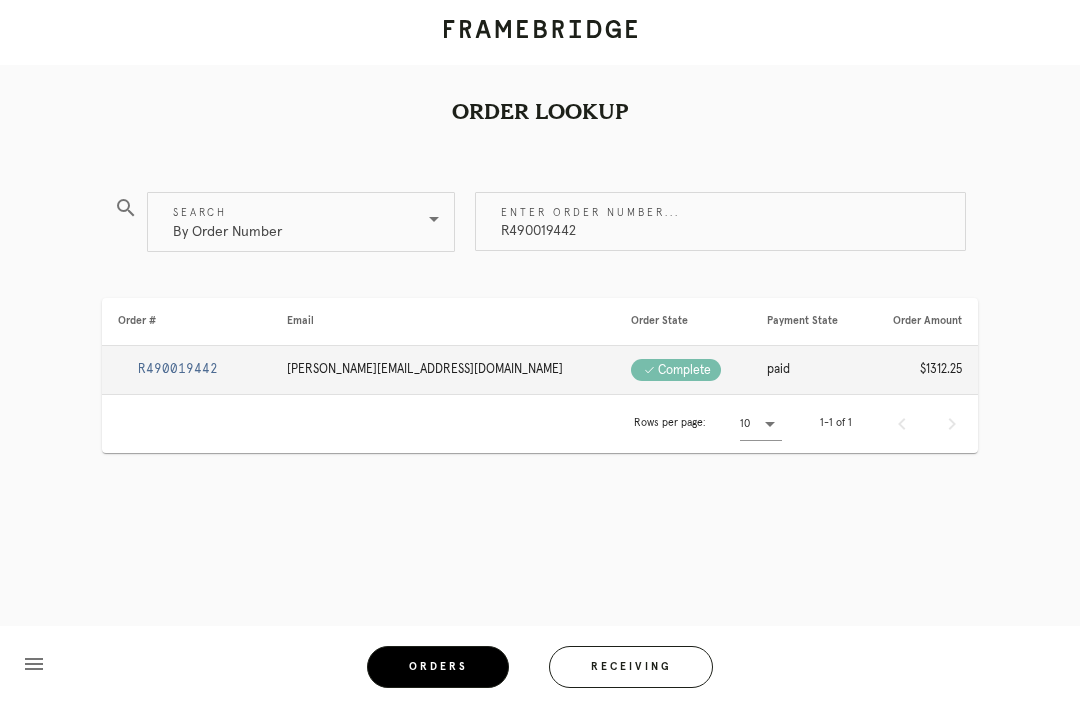click on "R490019442" at bounding box center (178, 369) 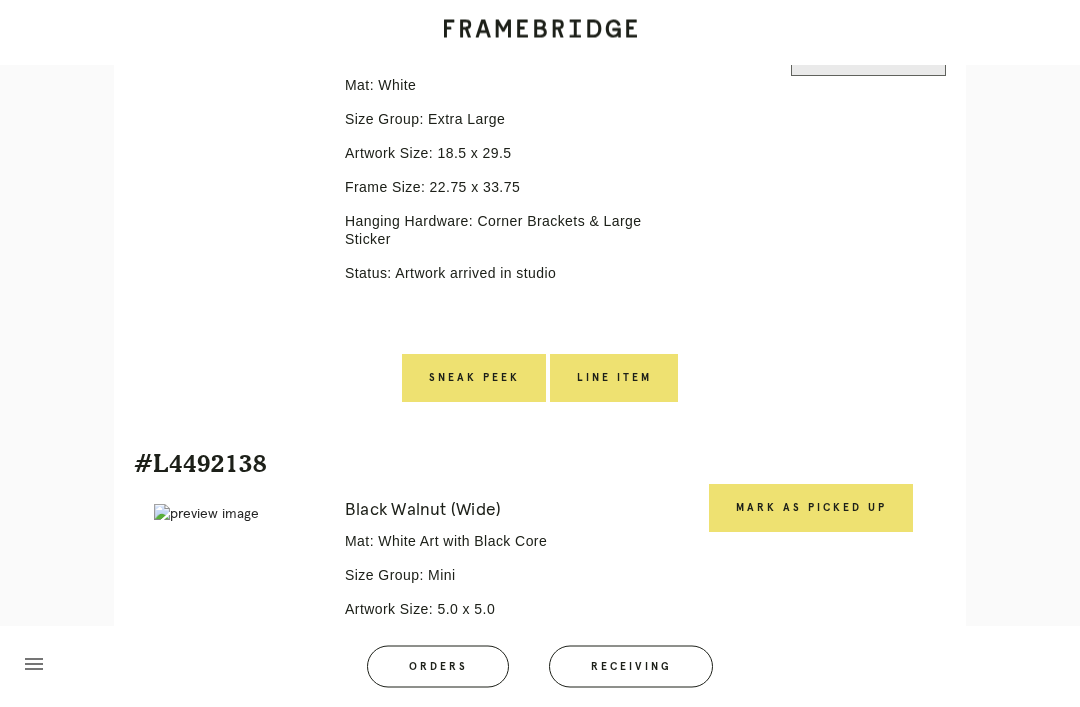 scroll, scrollTop: 879, scrollLeft: 0, axis: vertical 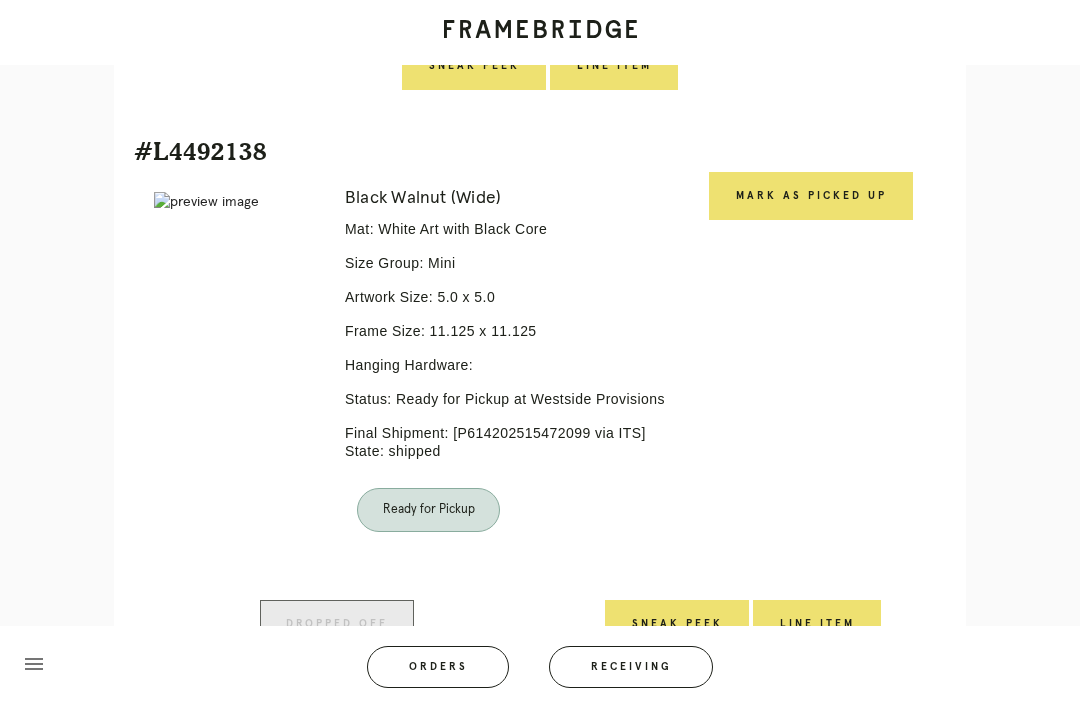 click on "Mark as Picked Up" at bounding box center (811, 196) 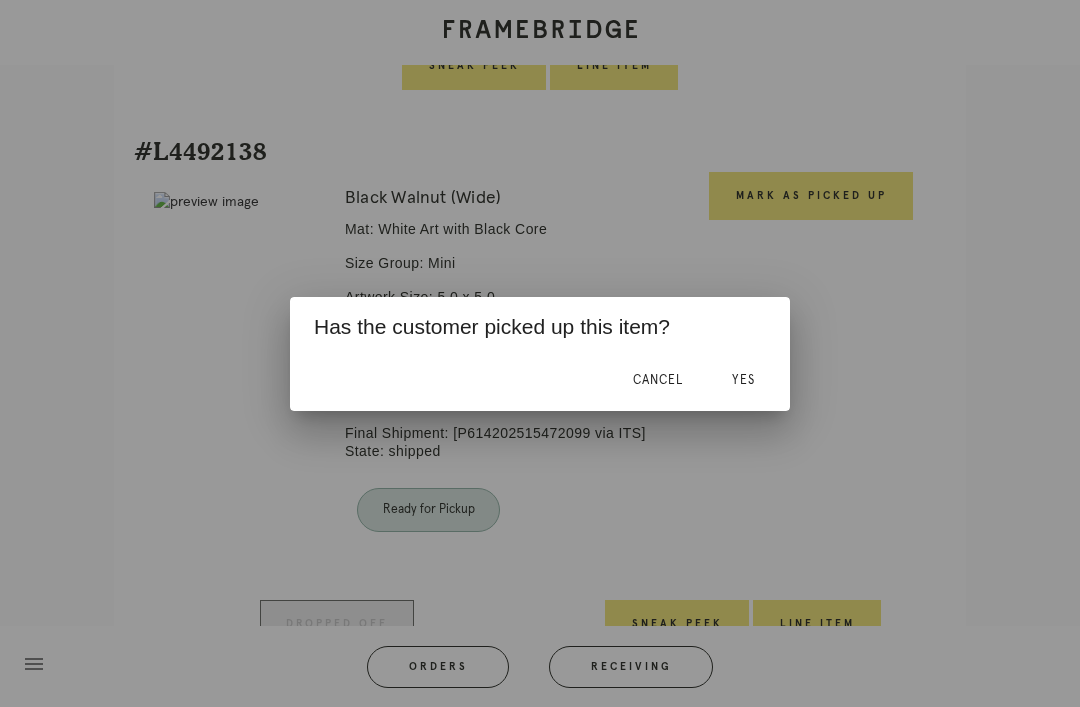 click on "Yes" at bounding box center (743, 381) 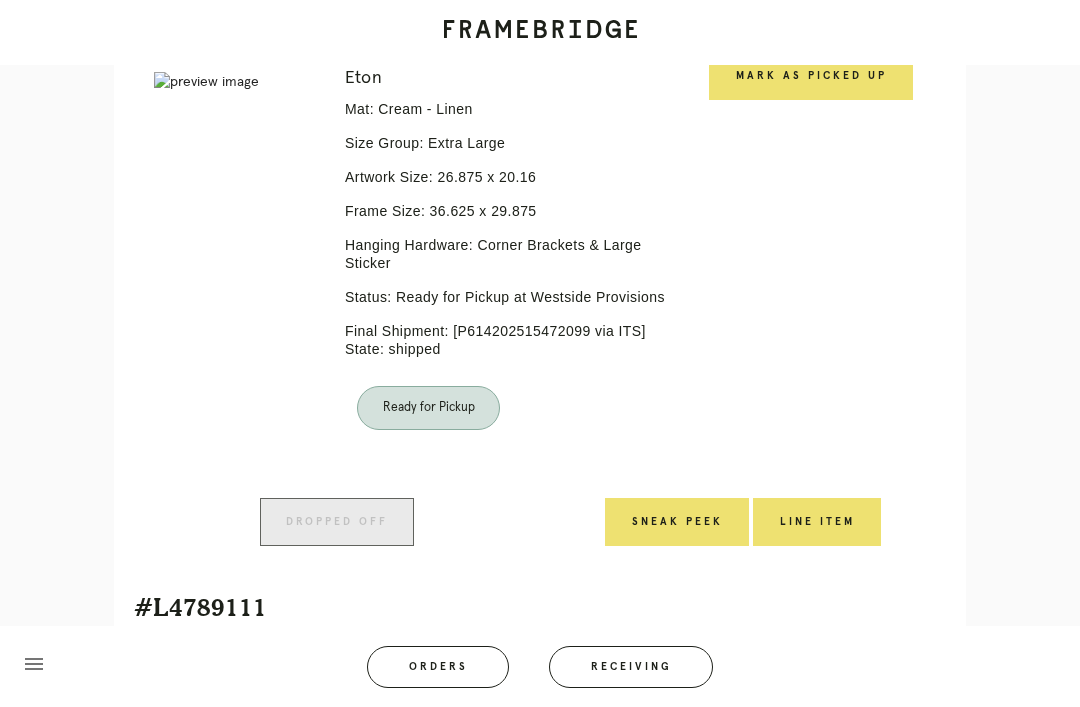 scroll, scrollTop: 1543, scrollLeft: 0, axis: vertical 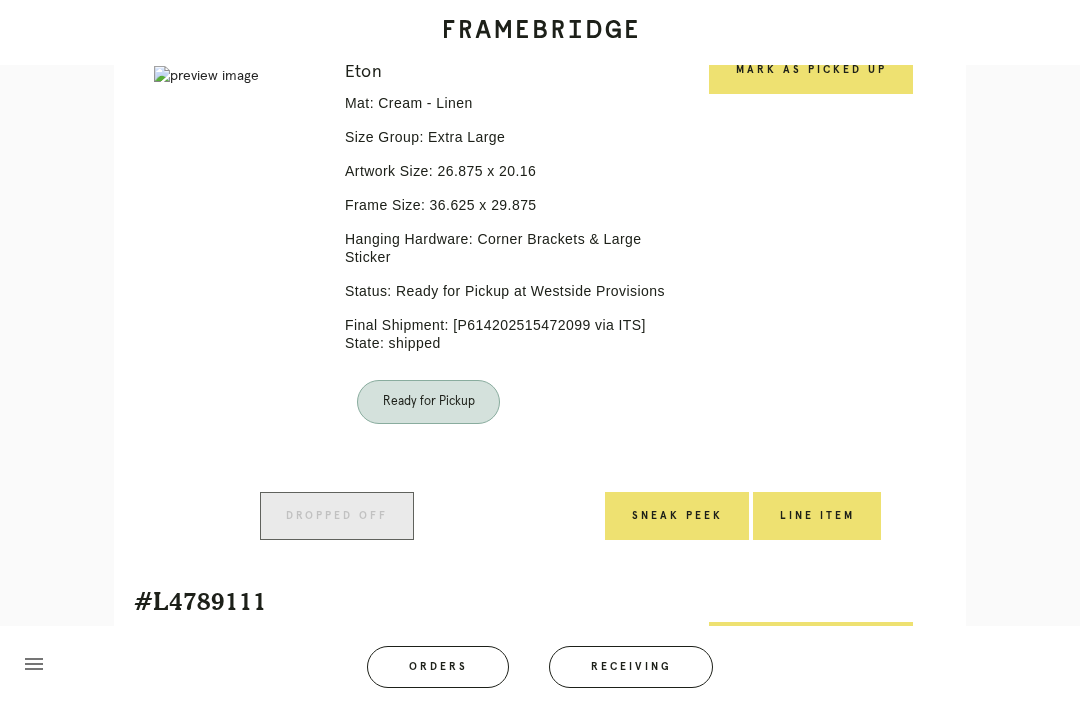 click on "Mark as Picked Up" at bounding box center [811, 70] 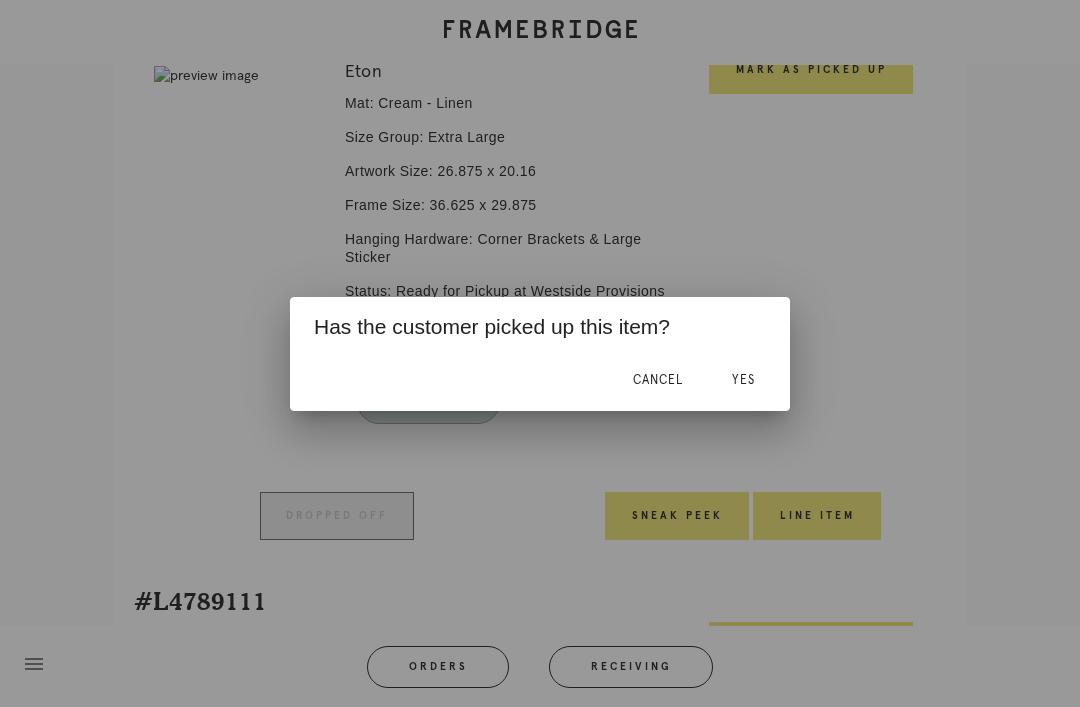 click on "Yes" at bounding box center [743, 381] 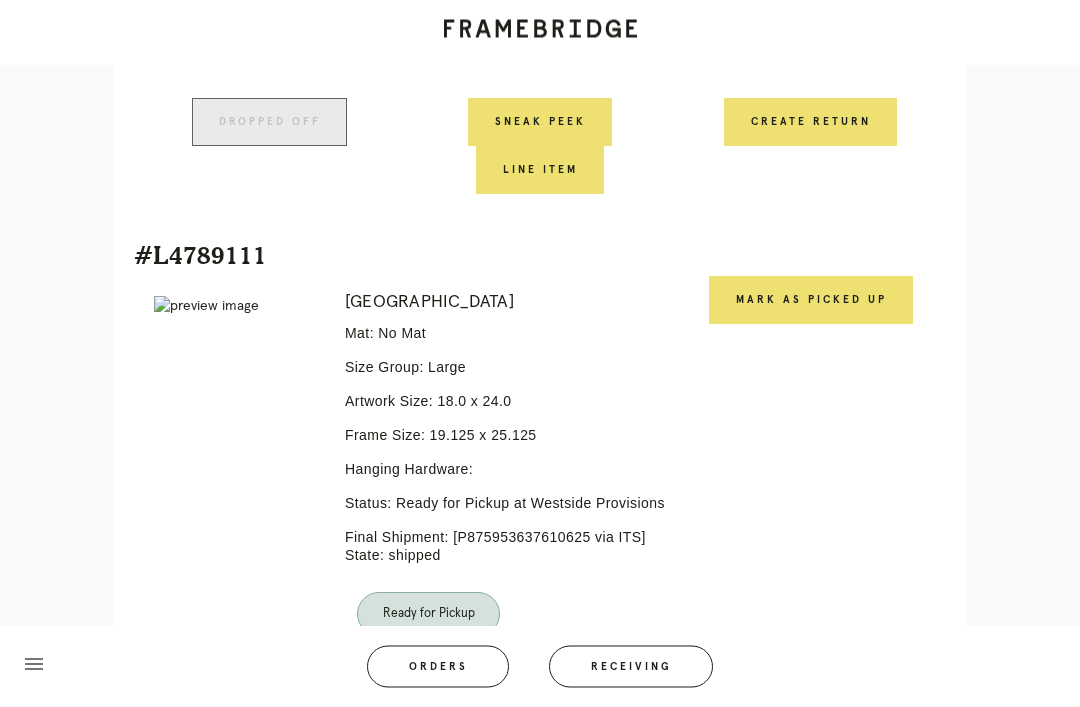 click on "Mark as Picked Up" at bounding box center (811, 301) 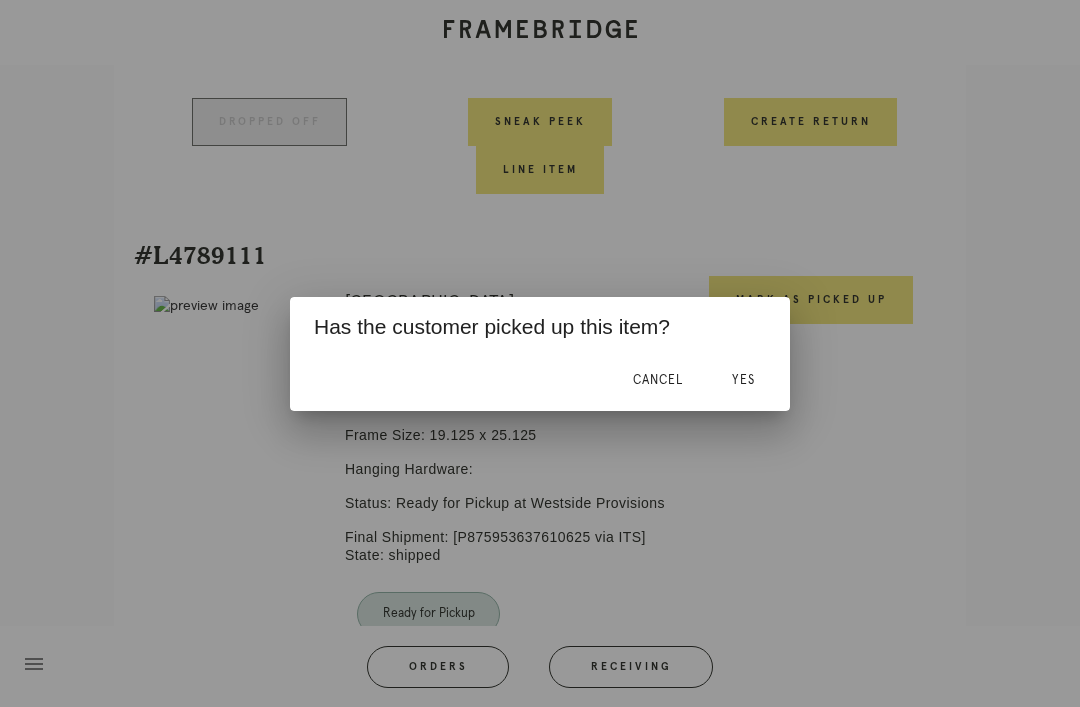 click on "Yes" at bounding box center (743, 381) 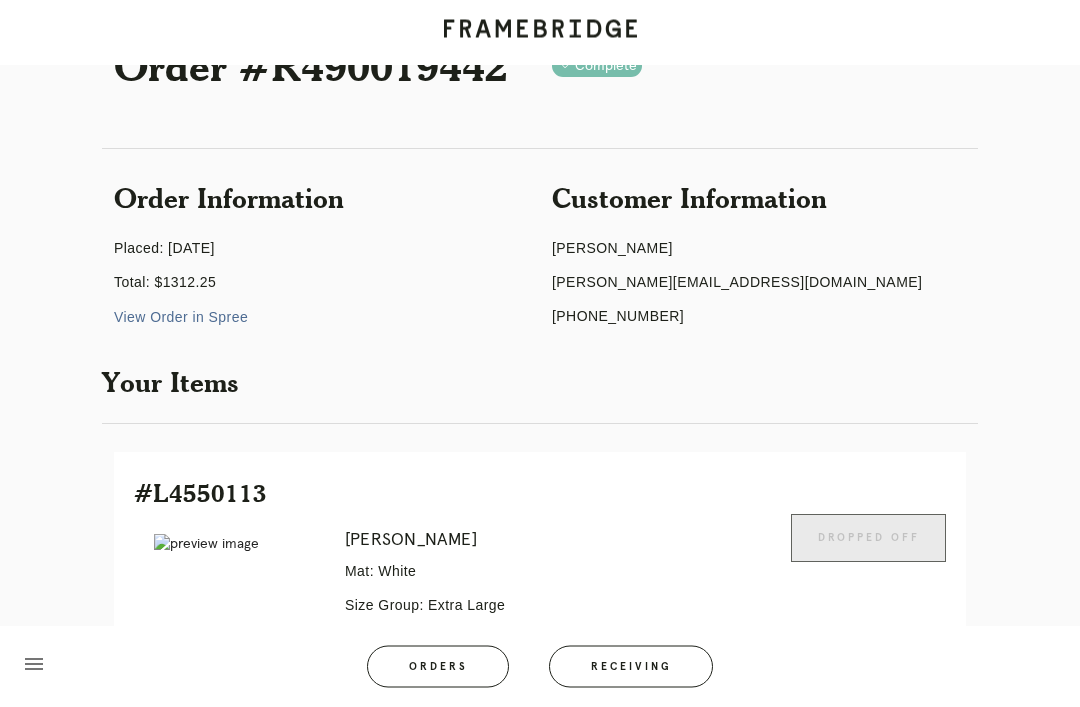 scroll, scrollTop: 0, scrollLeft: 0, axis: both 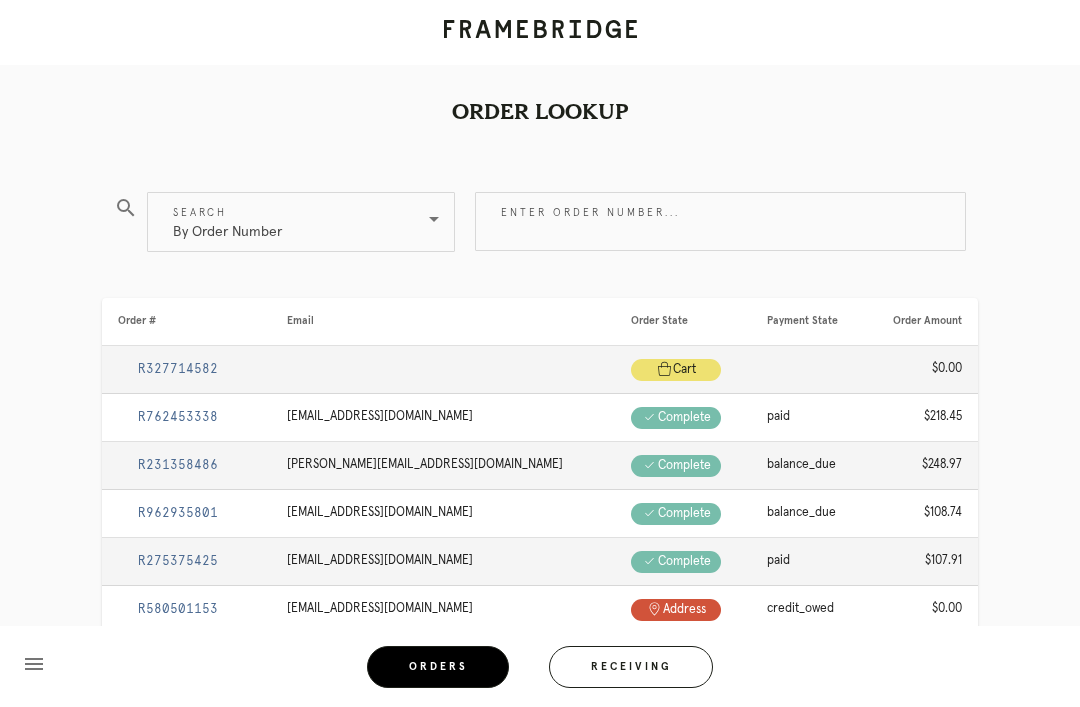 click on "Enter order number..." at bounding box center [720, 221] 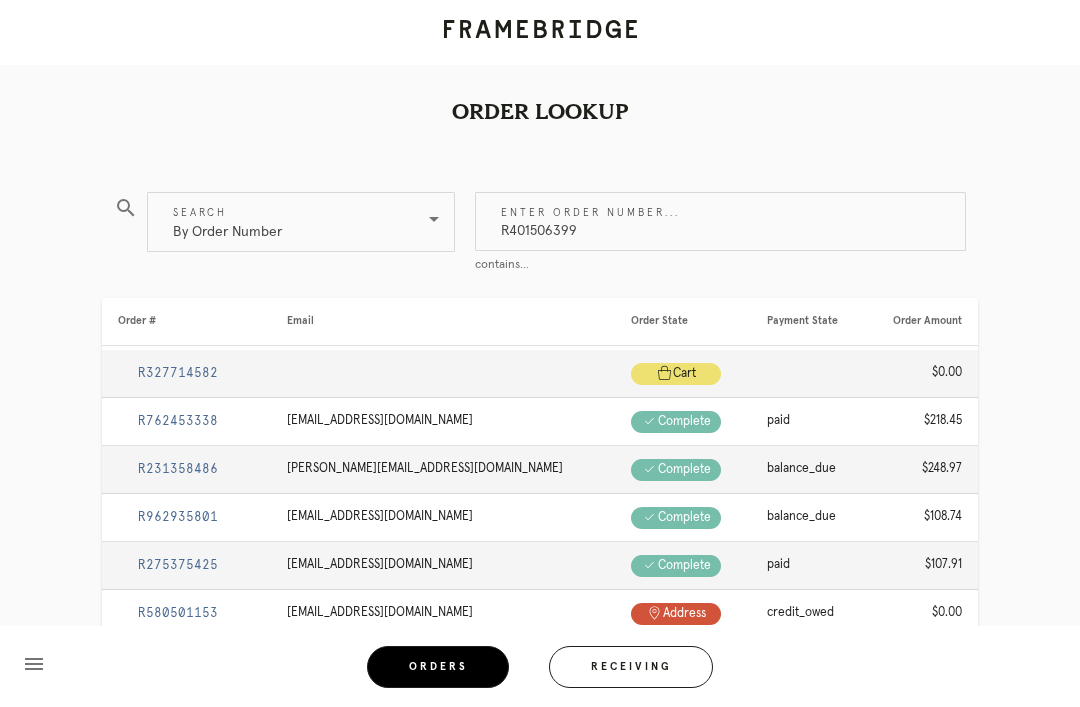 type on "R401506399" 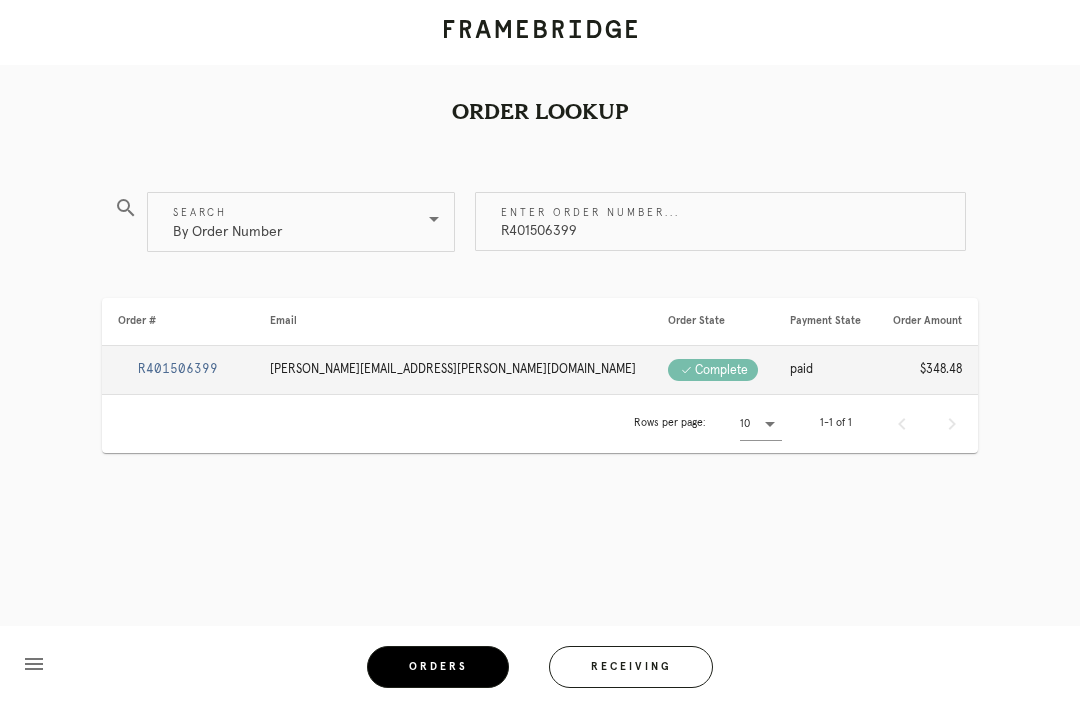 click on "R401506399" at bounding box center [178, 369] 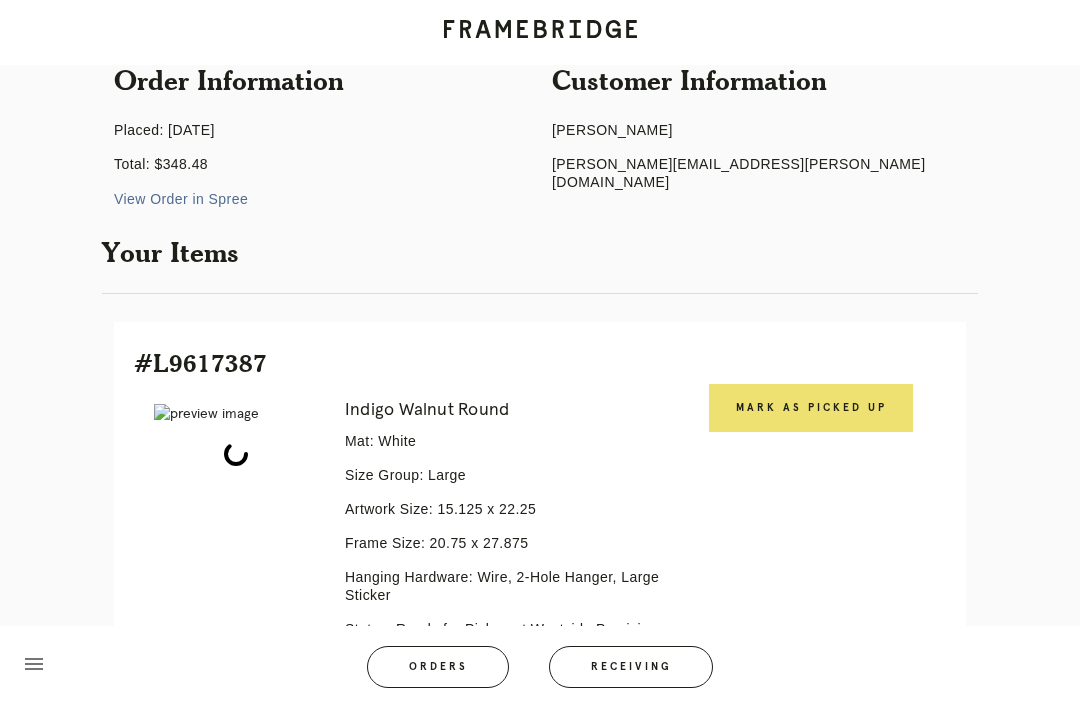 scroll, scrollTop: 451, scrollLeft: 0, axis: vertical 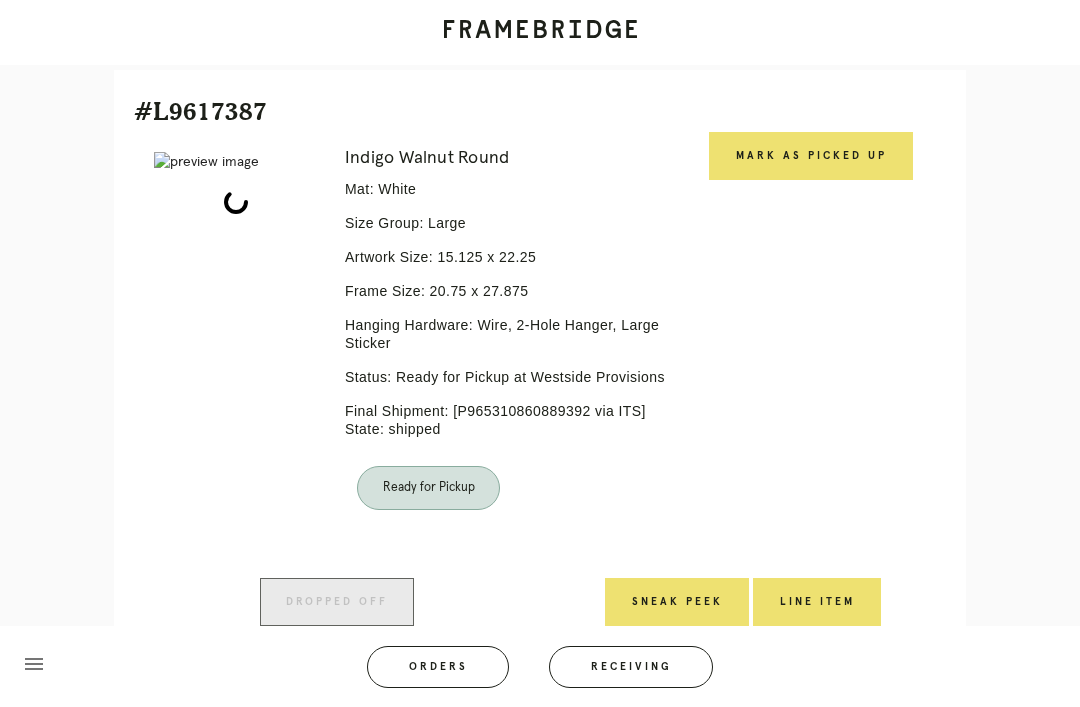 click on "Mark as Picked Up" at bounding box center [811, 156] 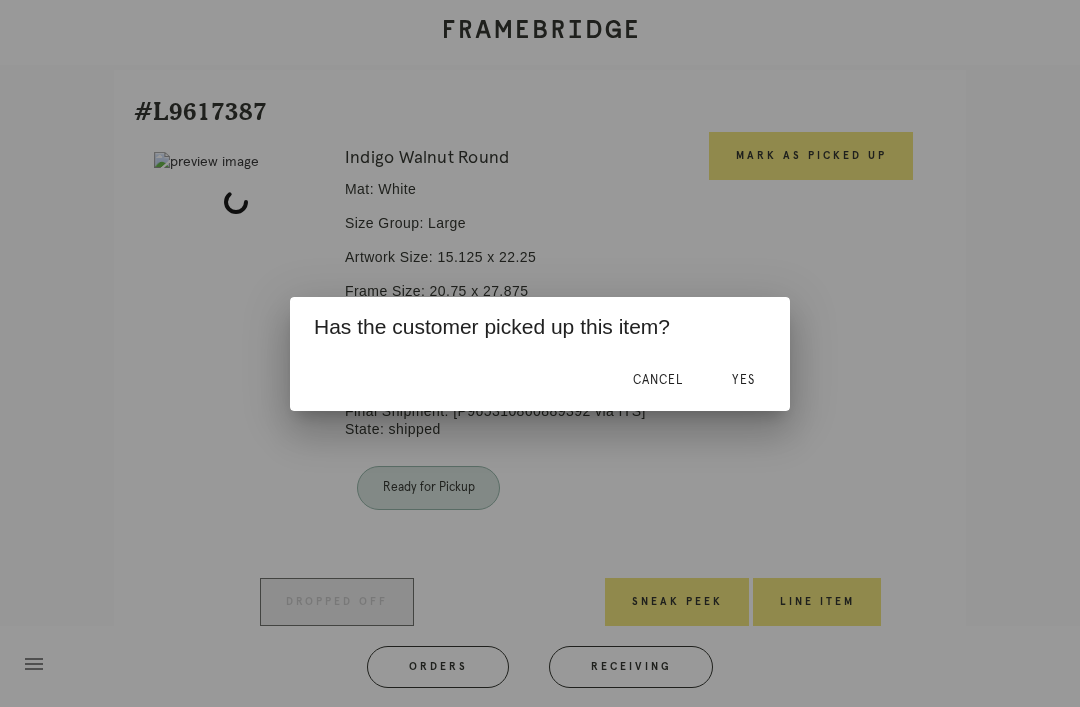click on "Yes" at bounding box center (743, 380) 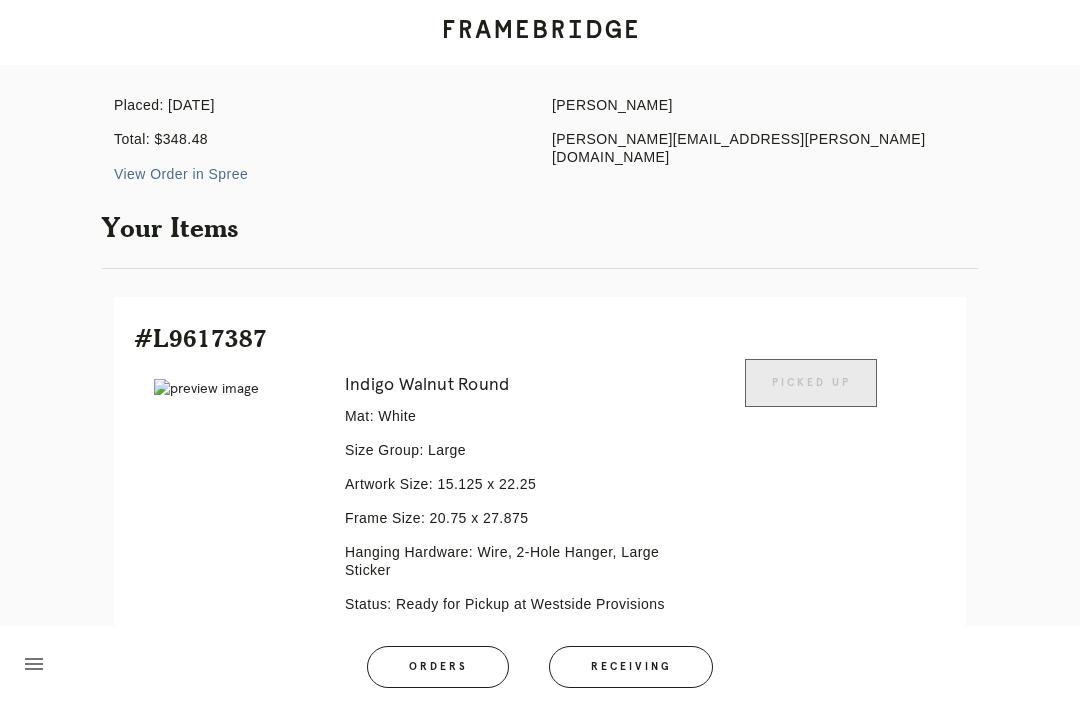 scroll, scrollTop: 0, scrollLeft: 0, axis: both 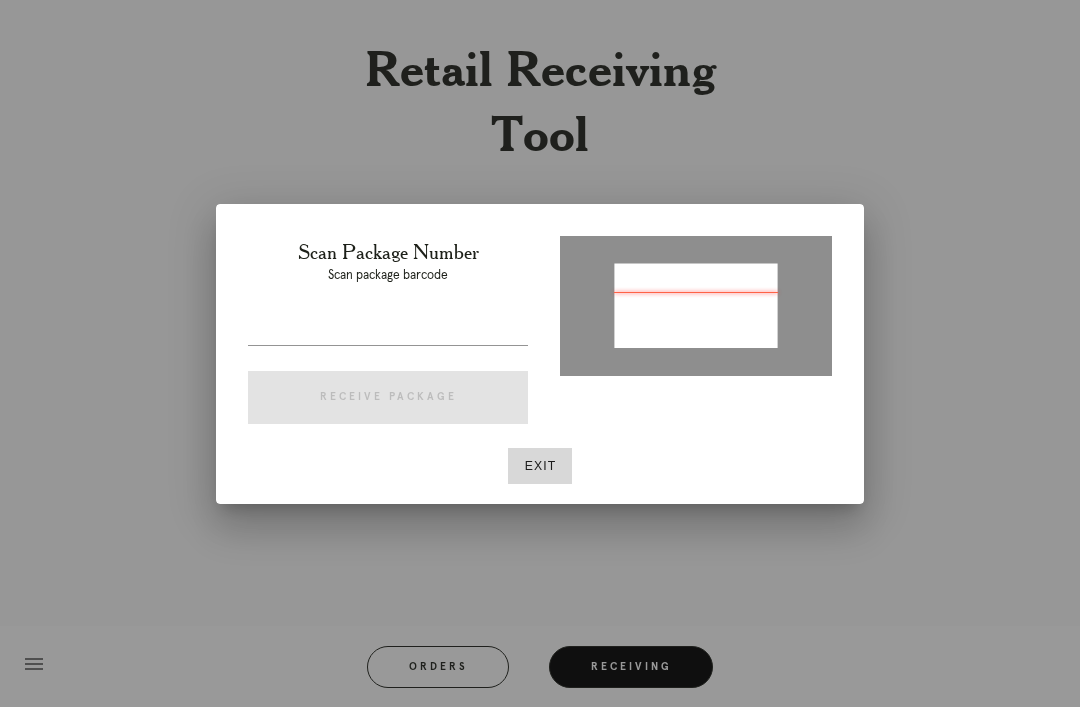 click on "Scan Package Number   Scan package barcode     Receive Package" at bounding box center [388, 336] 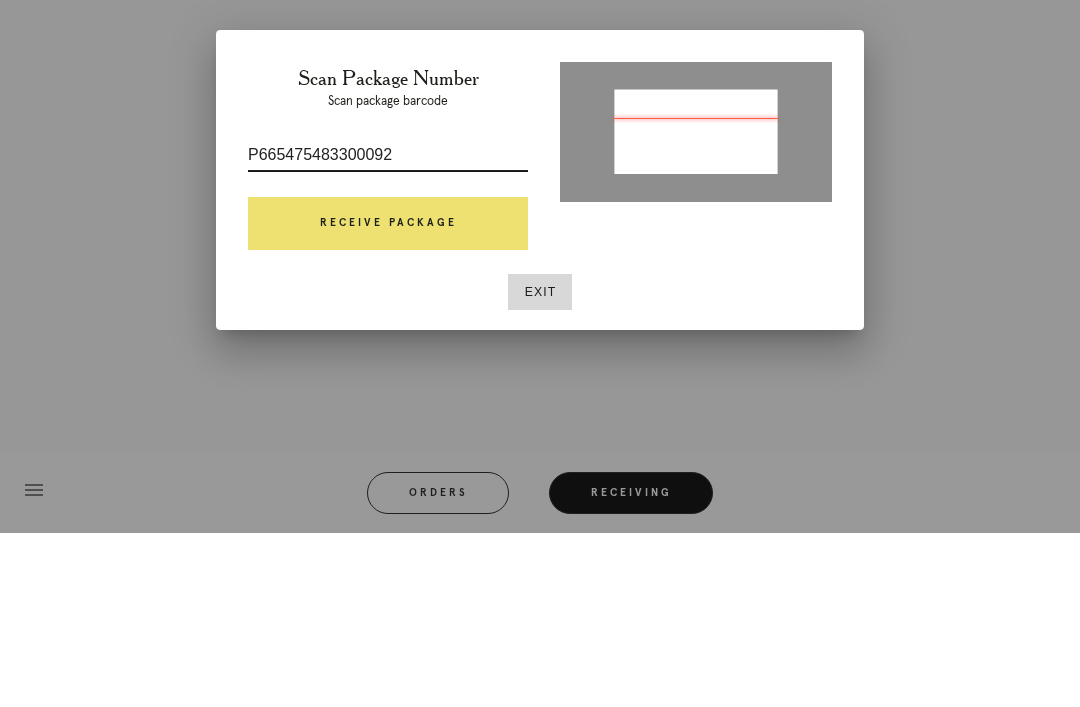 type on "P665475483300092" 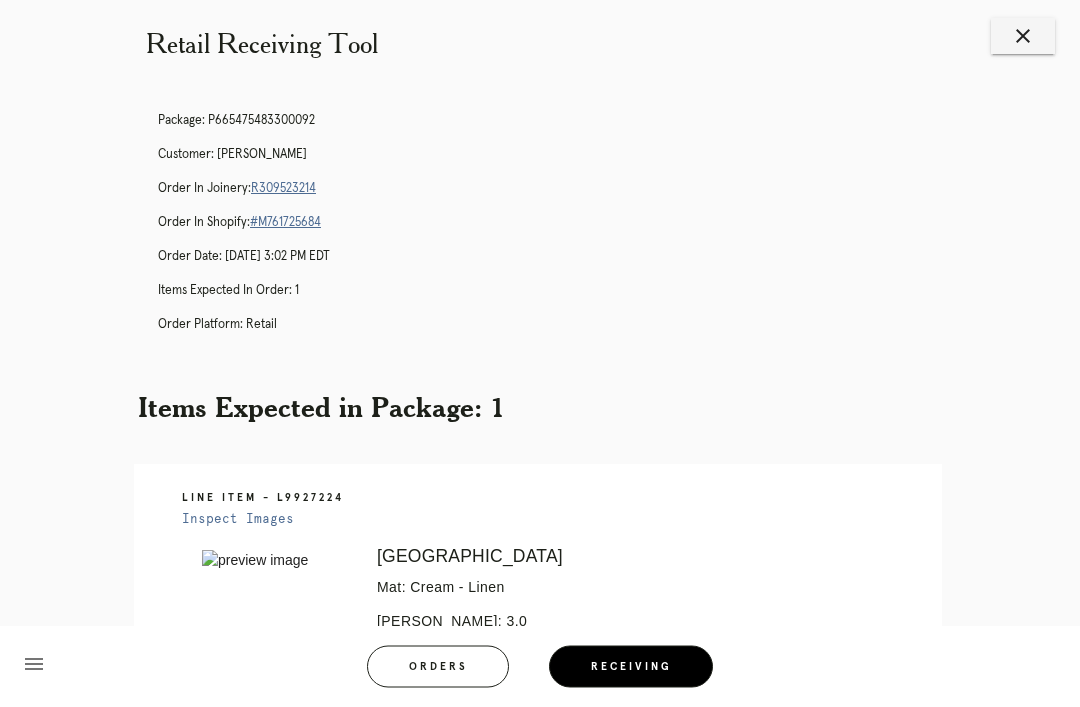 scroll, scrollTop: 0, scrollLeft: 0, axis: both 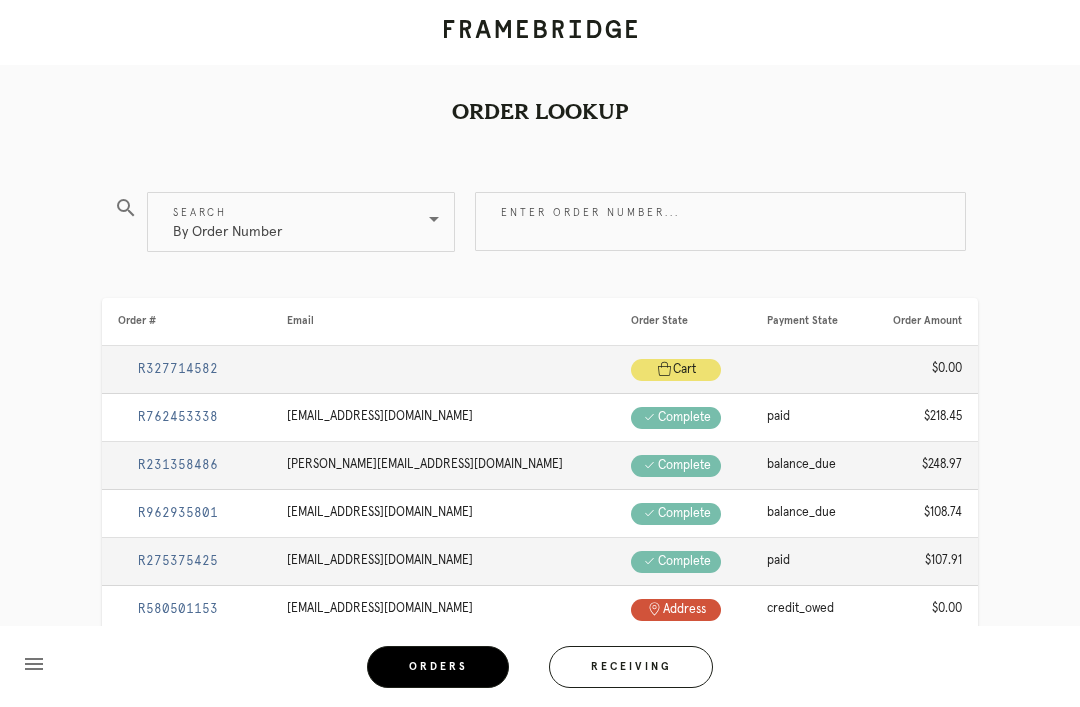 click on "Enter order number..." at bounding box center (720, 221) 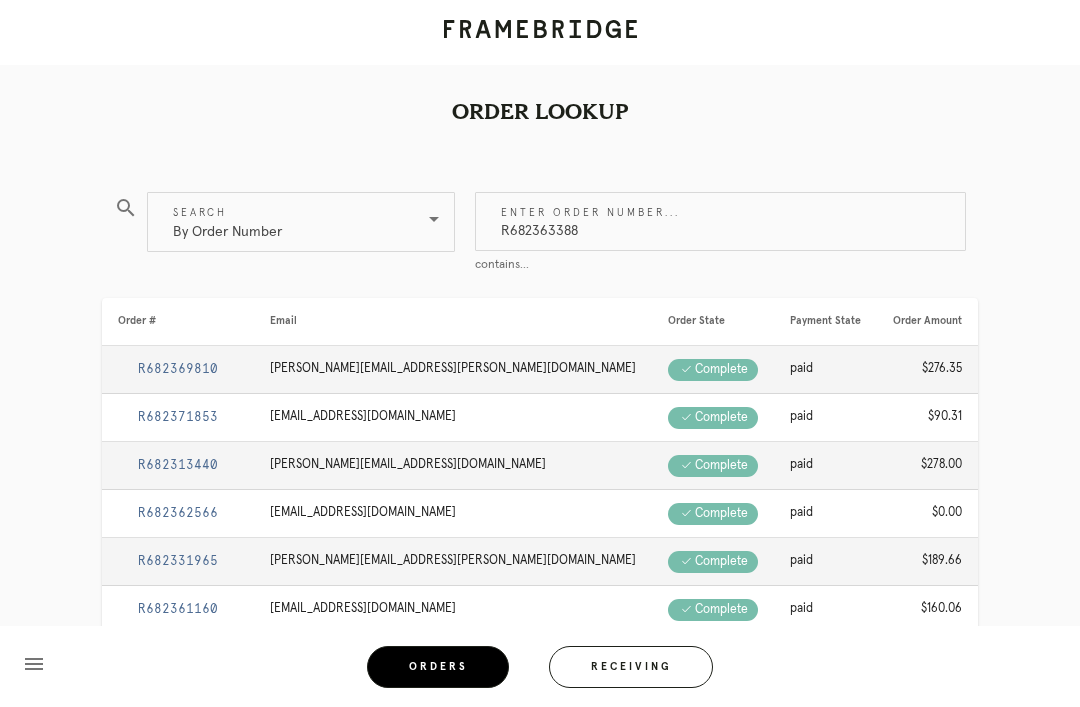 type on "R682363388" 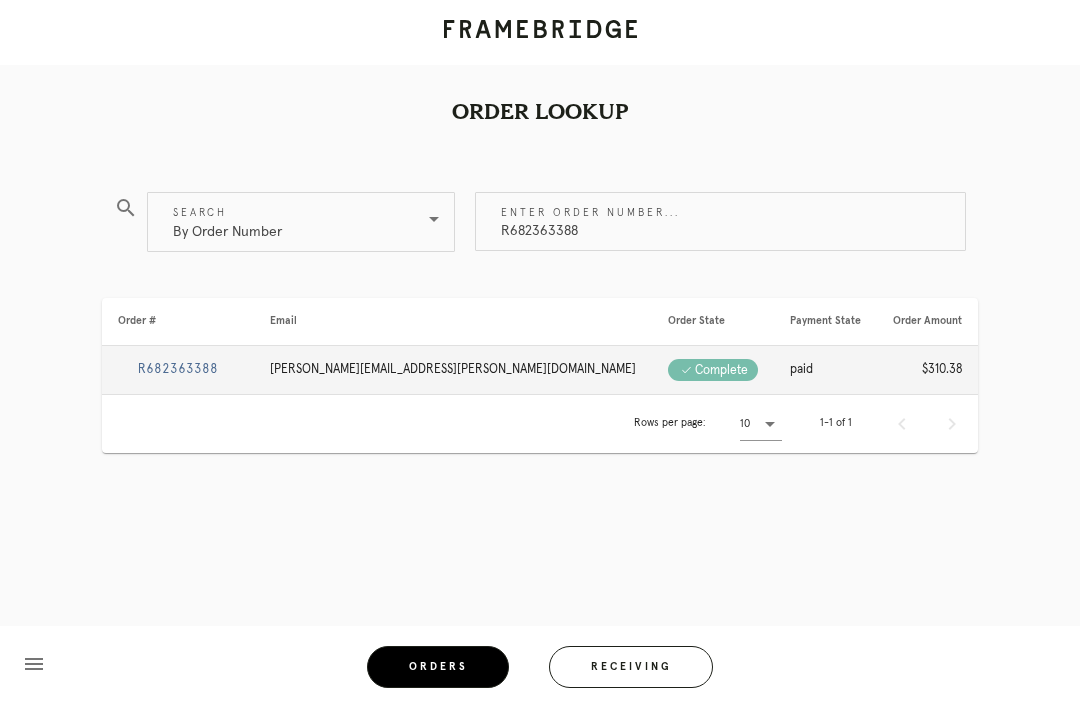 click on "R682363388" at bounding box center [178, 369] 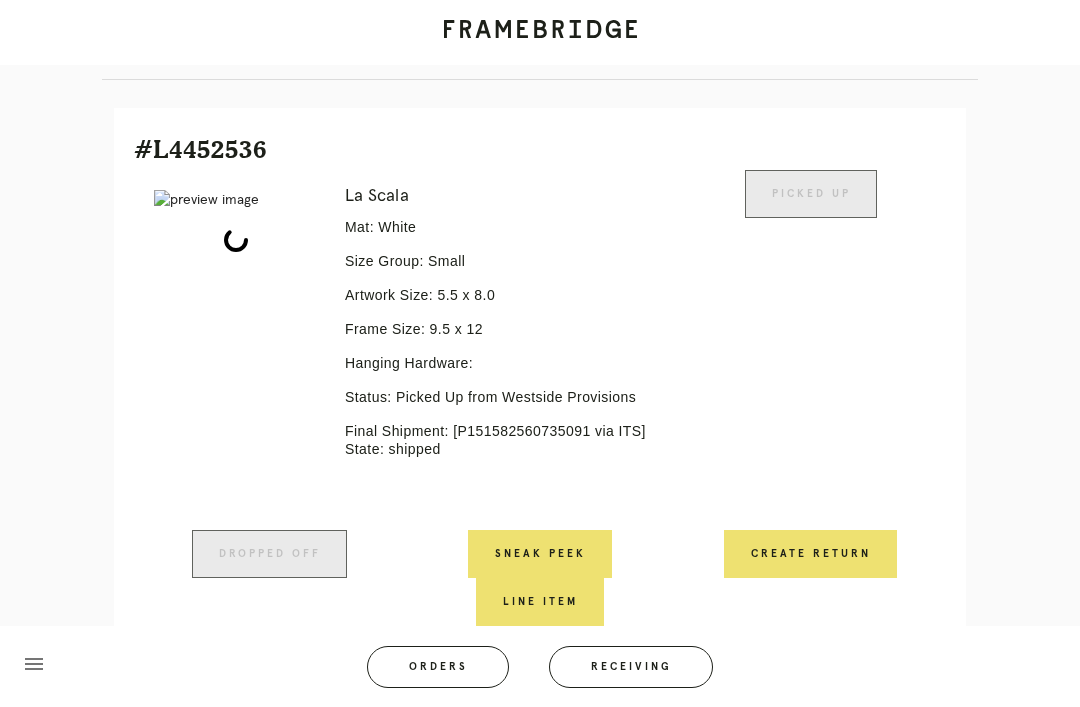 scroll, scrollTop: 433, scrollLeft: 0, axis: vertical 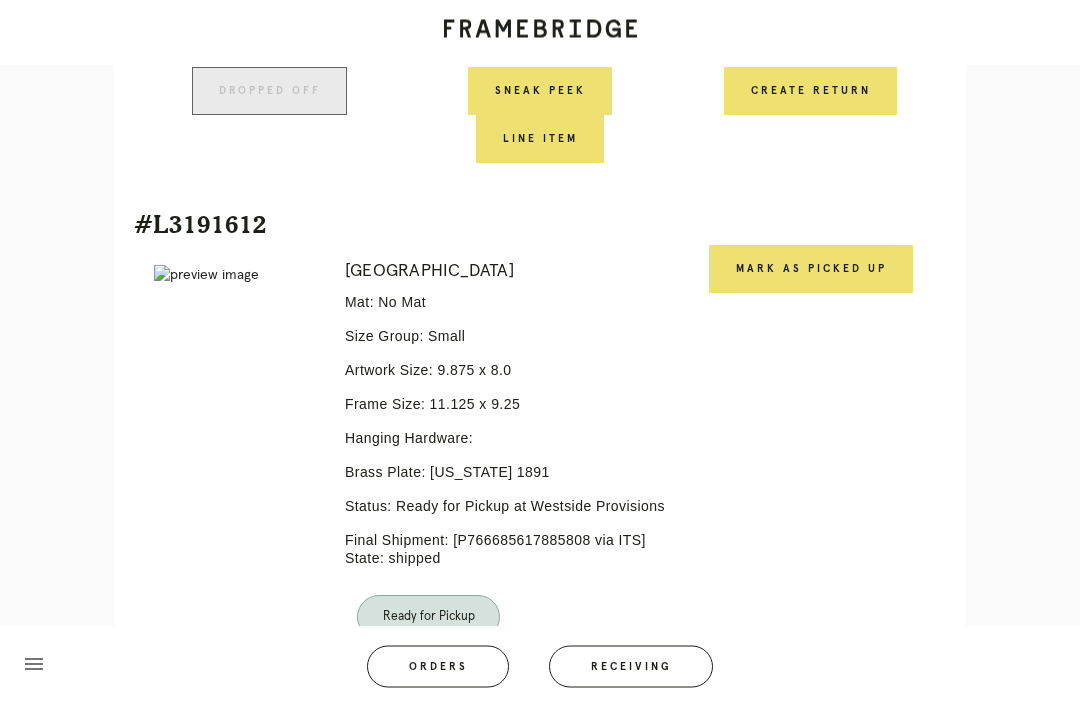 click on "Mark as Picked Up" at bounding box center [811, 270] 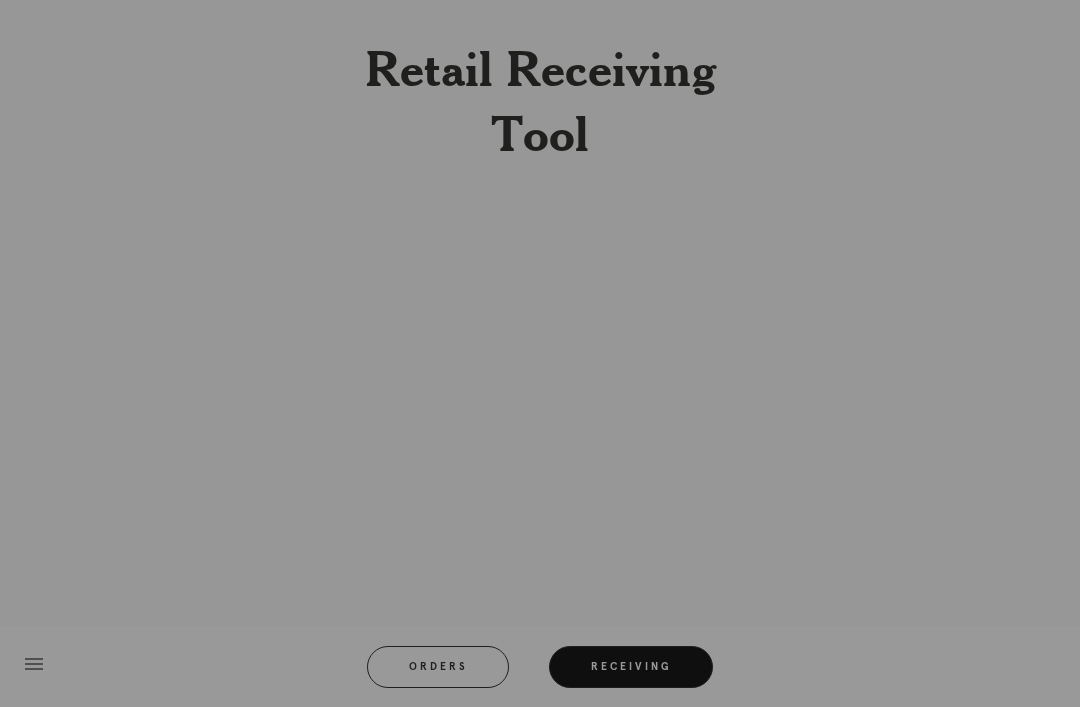 scroll, scrollTop: 0, scrollLeft: 0, axis: both 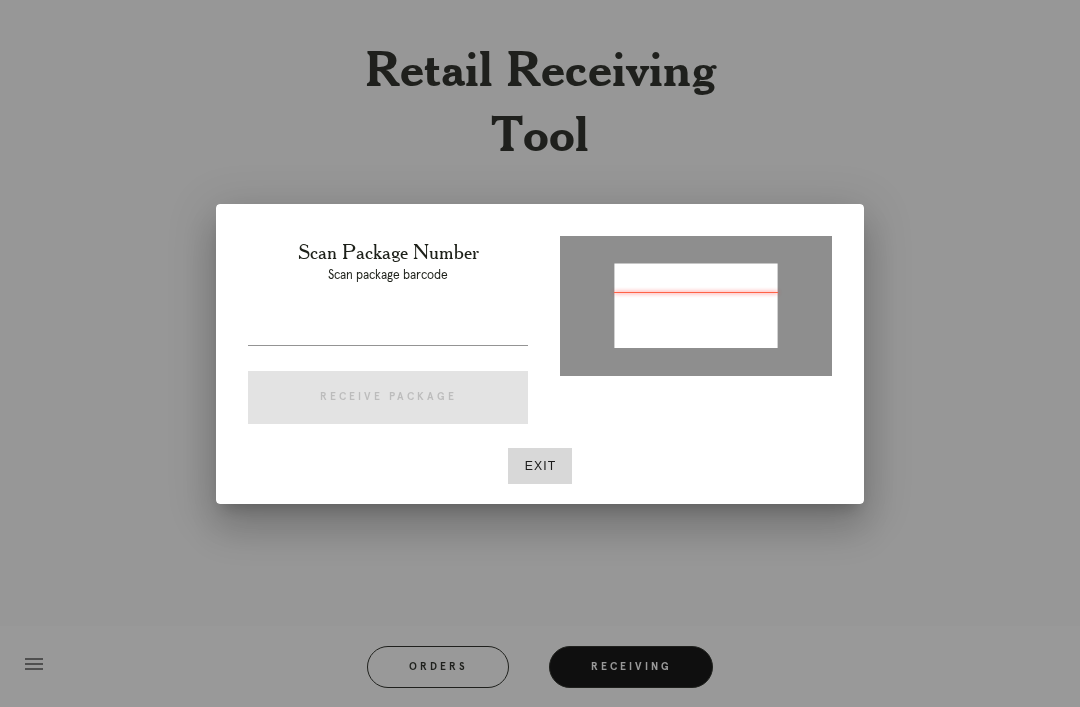 click at bounding box center [388, 329] 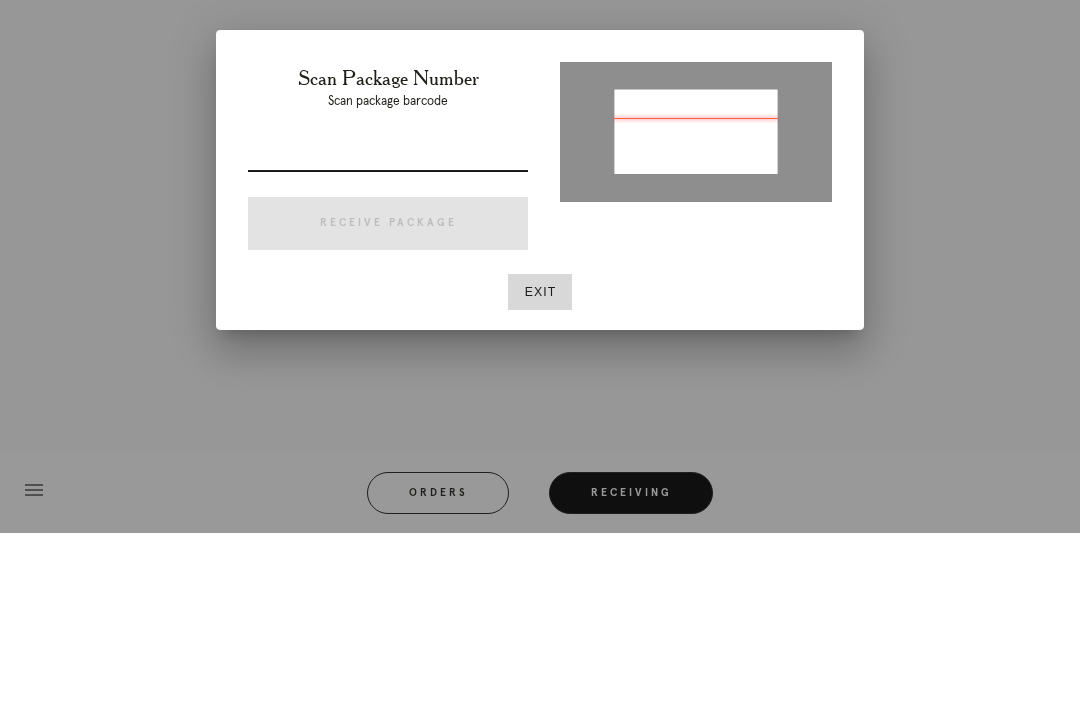 type on "P" 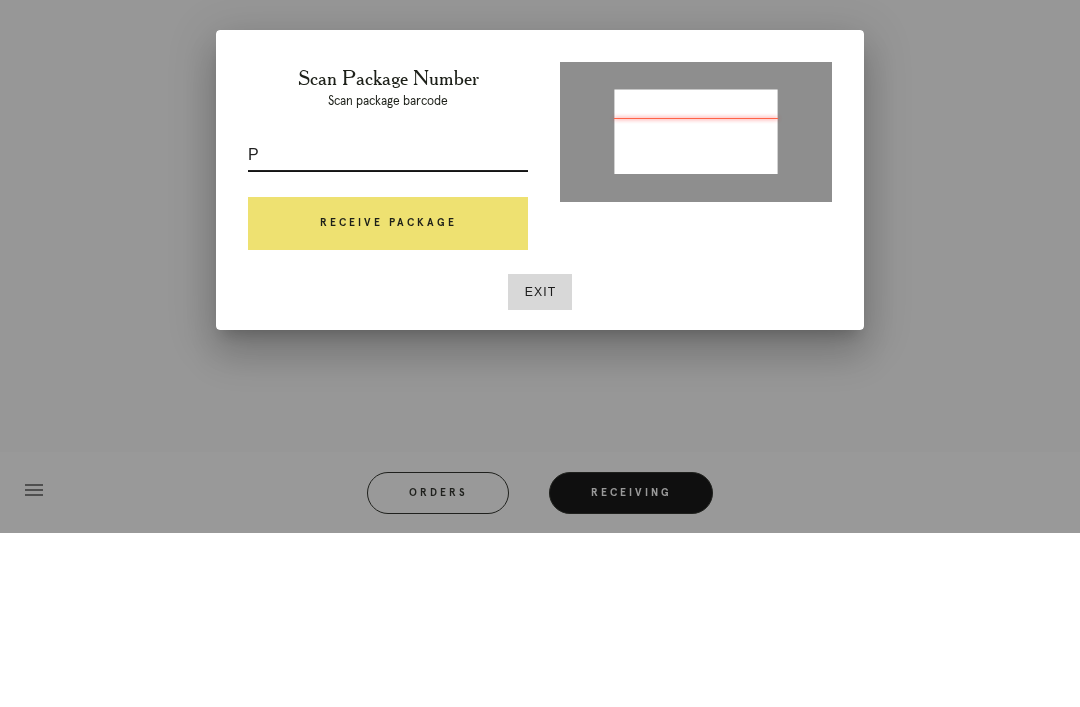 scroll, scrollTop: 64, scrollLeft: 0, axis: vertical 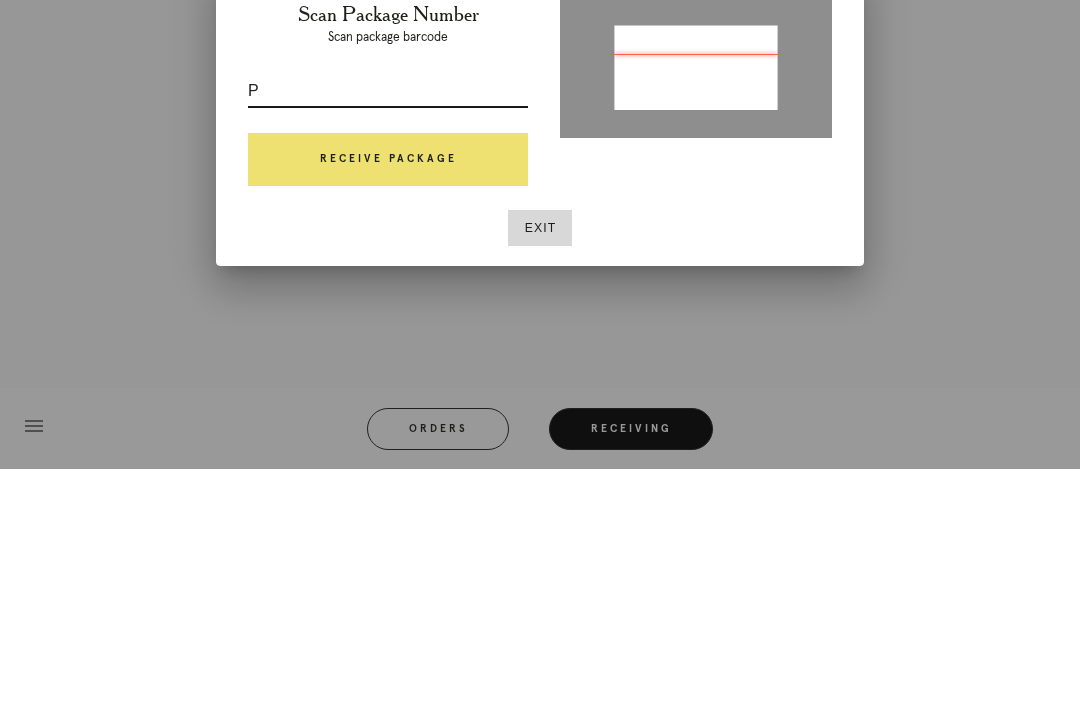 click on "Exit" at bounding box center [540, 466] 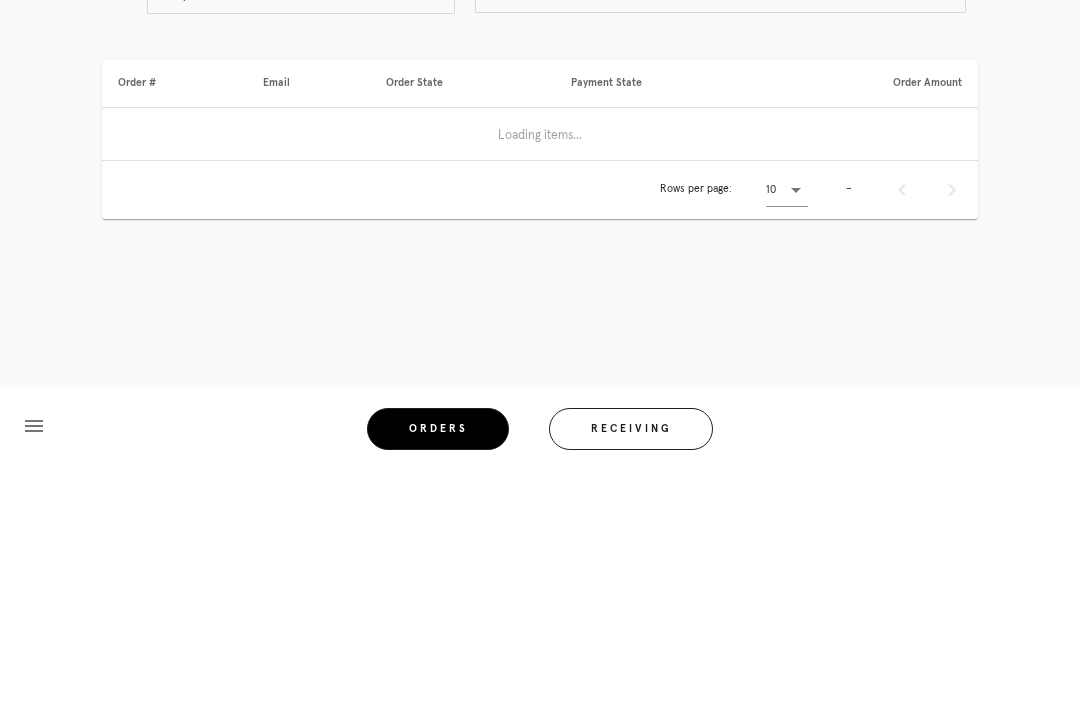 scroll, scrollTop: 64, scrollLeft: 0, axis: vertical 